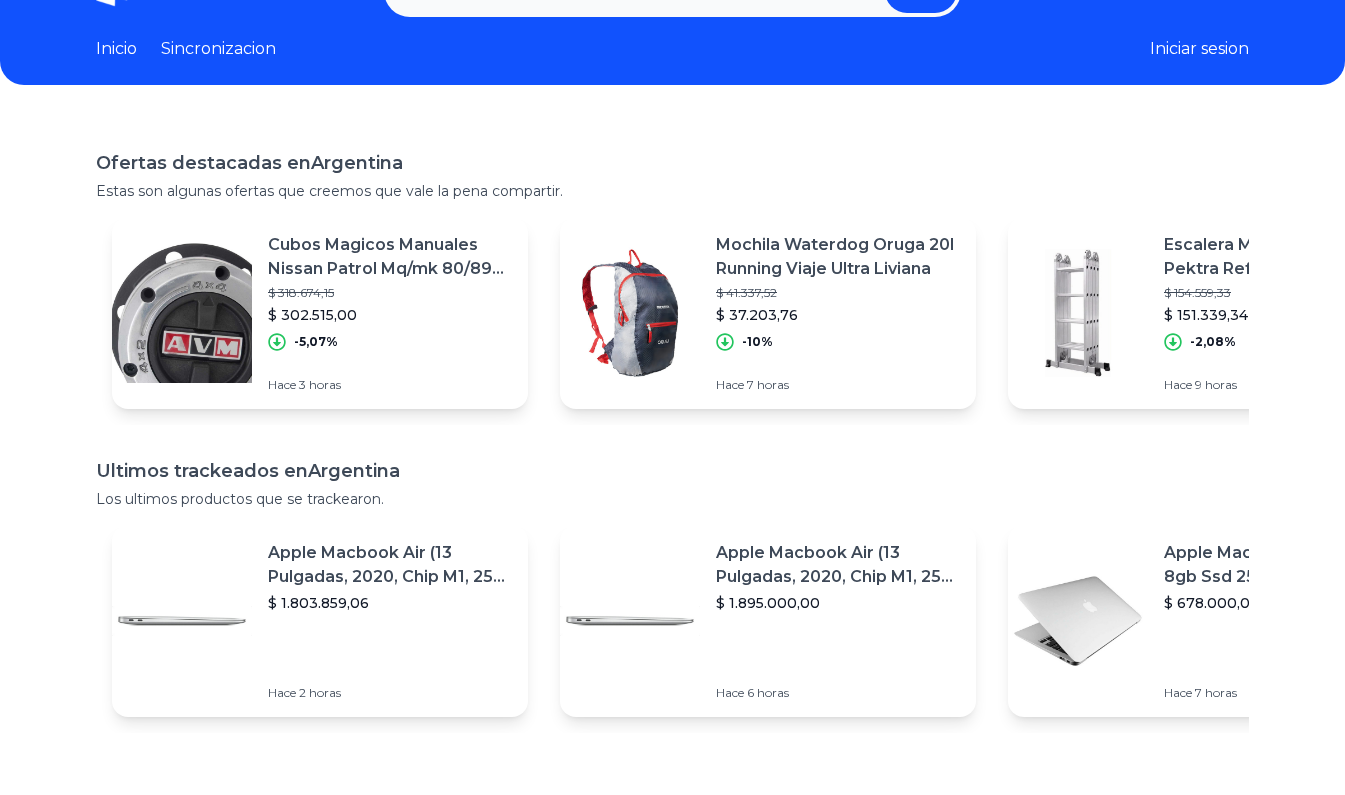 scroll, scrollTop: 57, scrollLeft: 0, axis: vertical 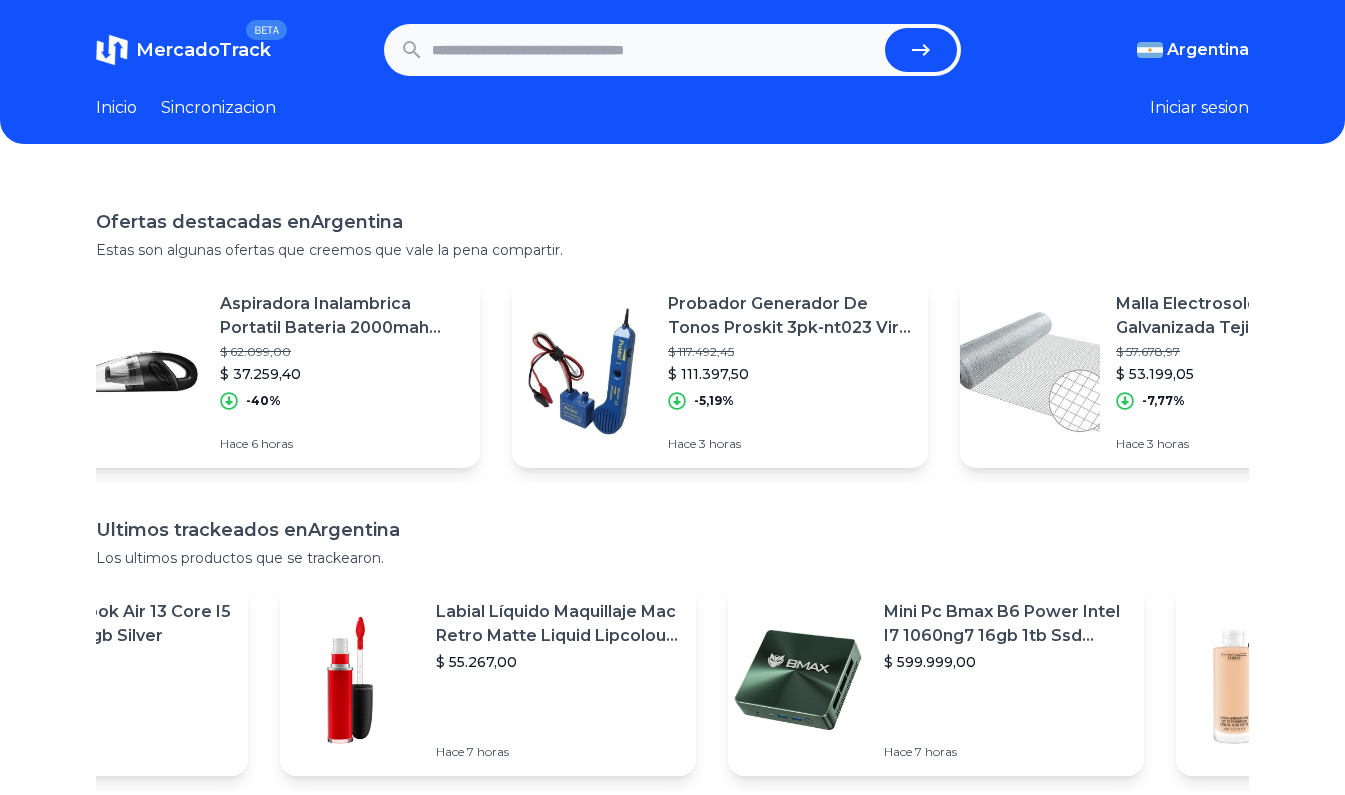 click at bounding box center [654, 50] 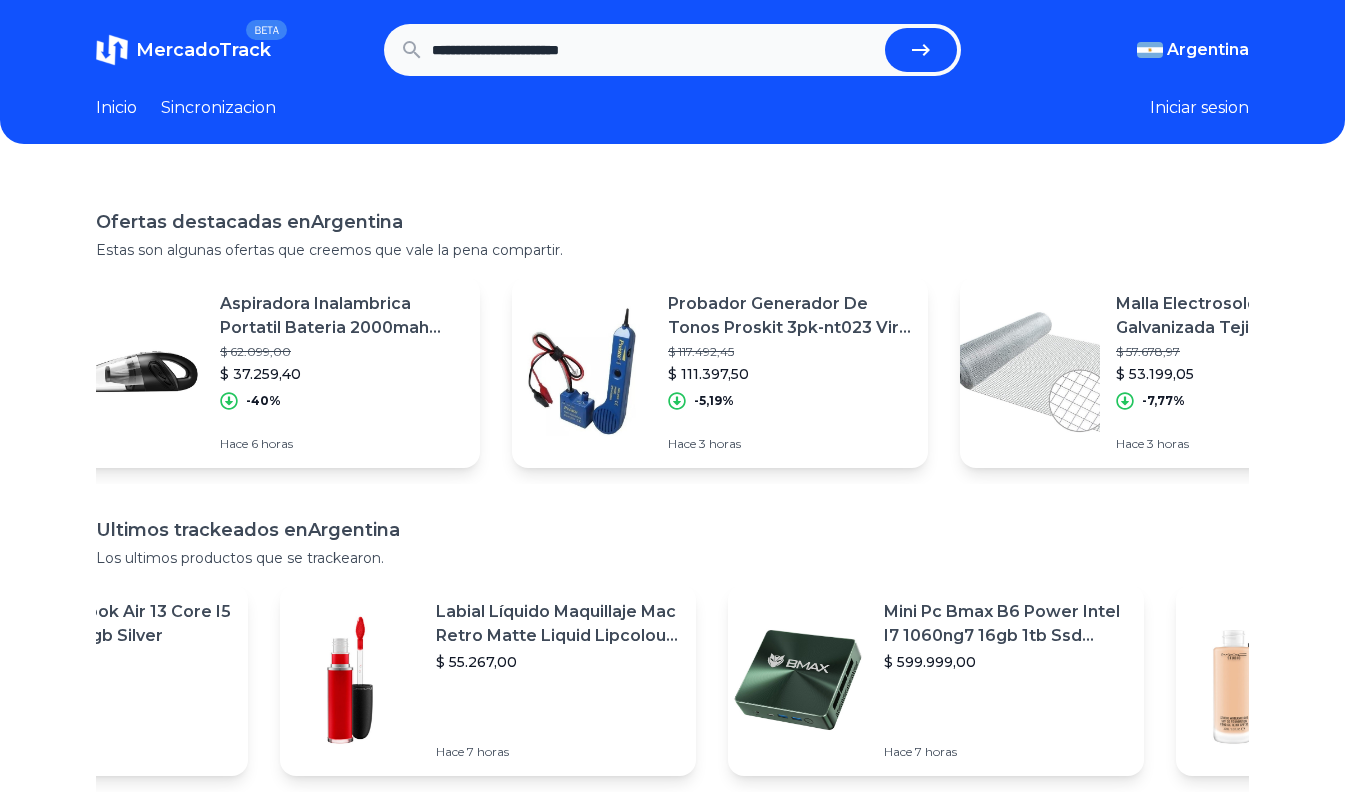 type on "**********" 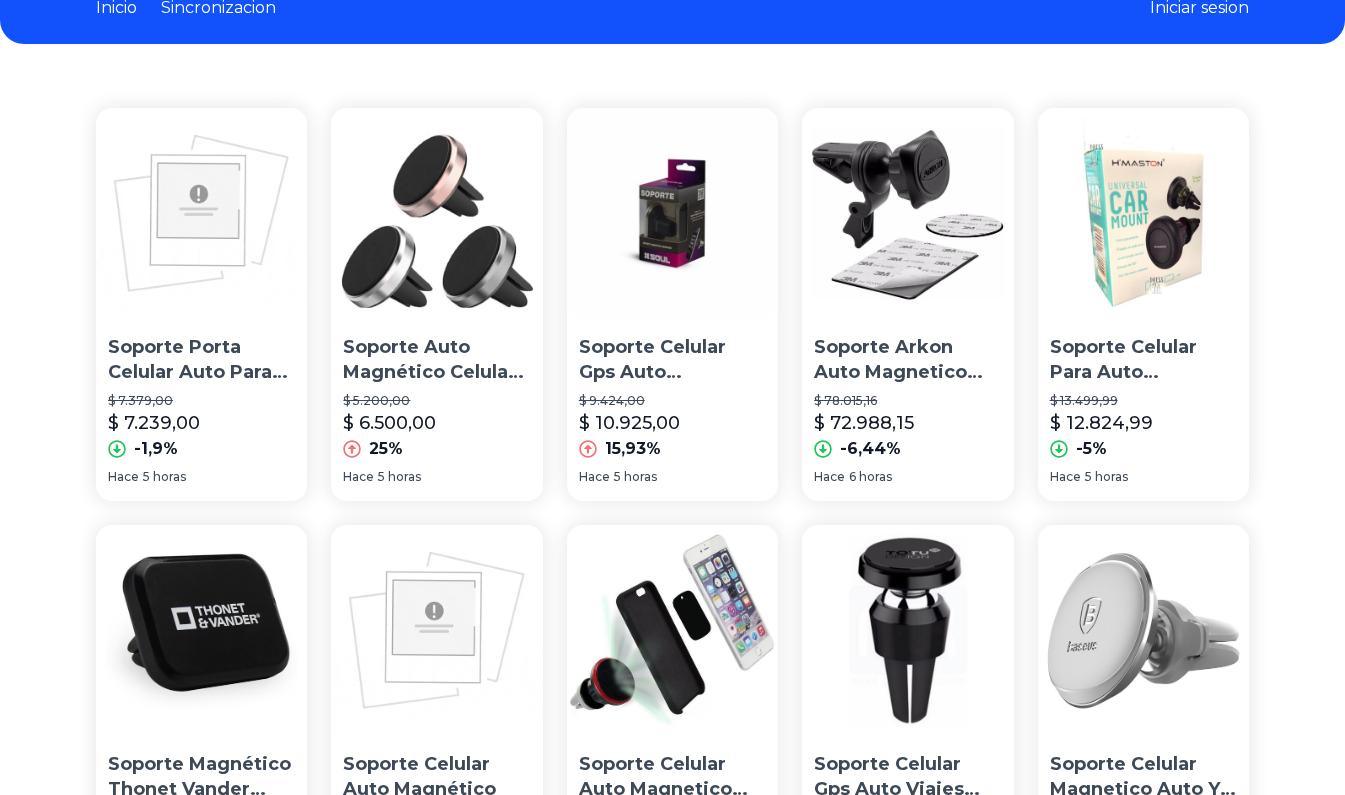 scroll, scrollTop: 0, scrollLeft: 0, axis: both 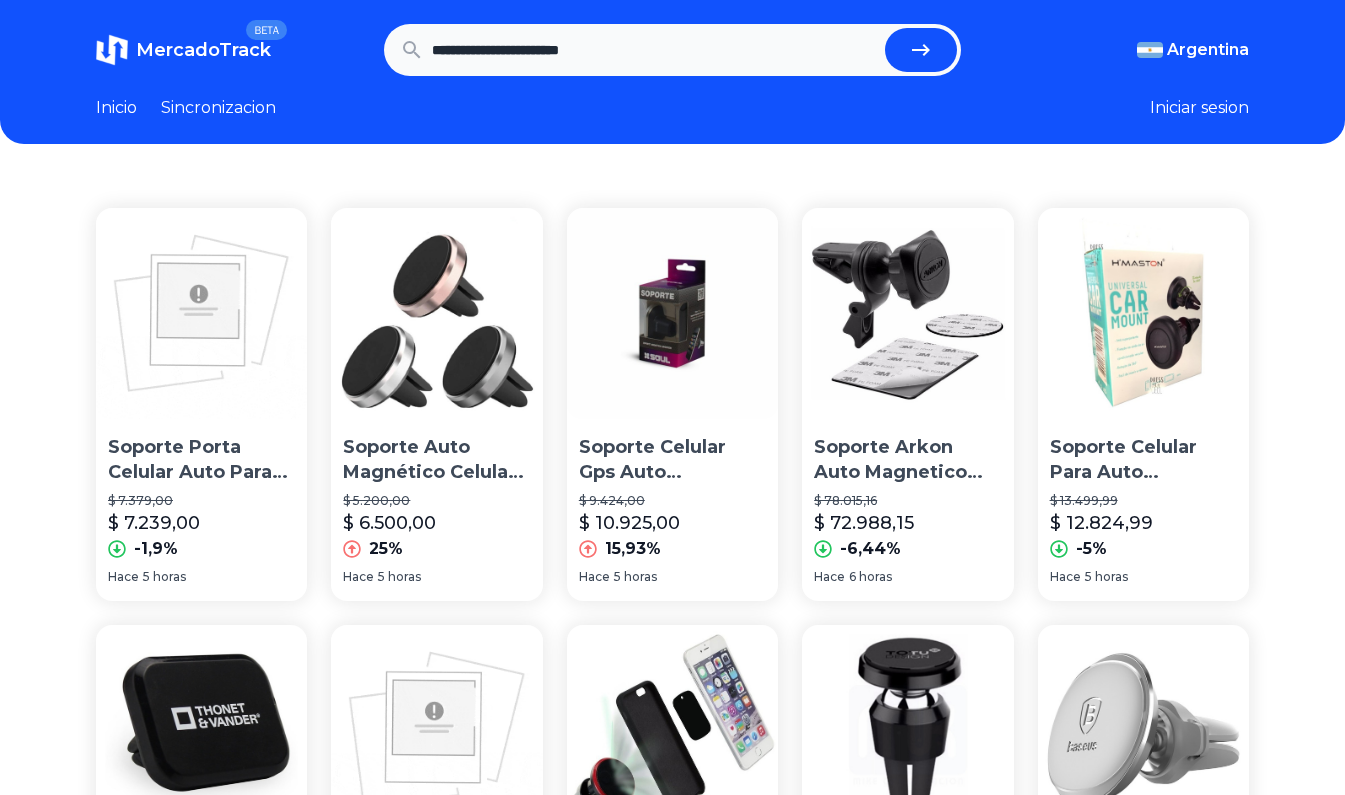 click on "**********" at bounding box center (654, 50) 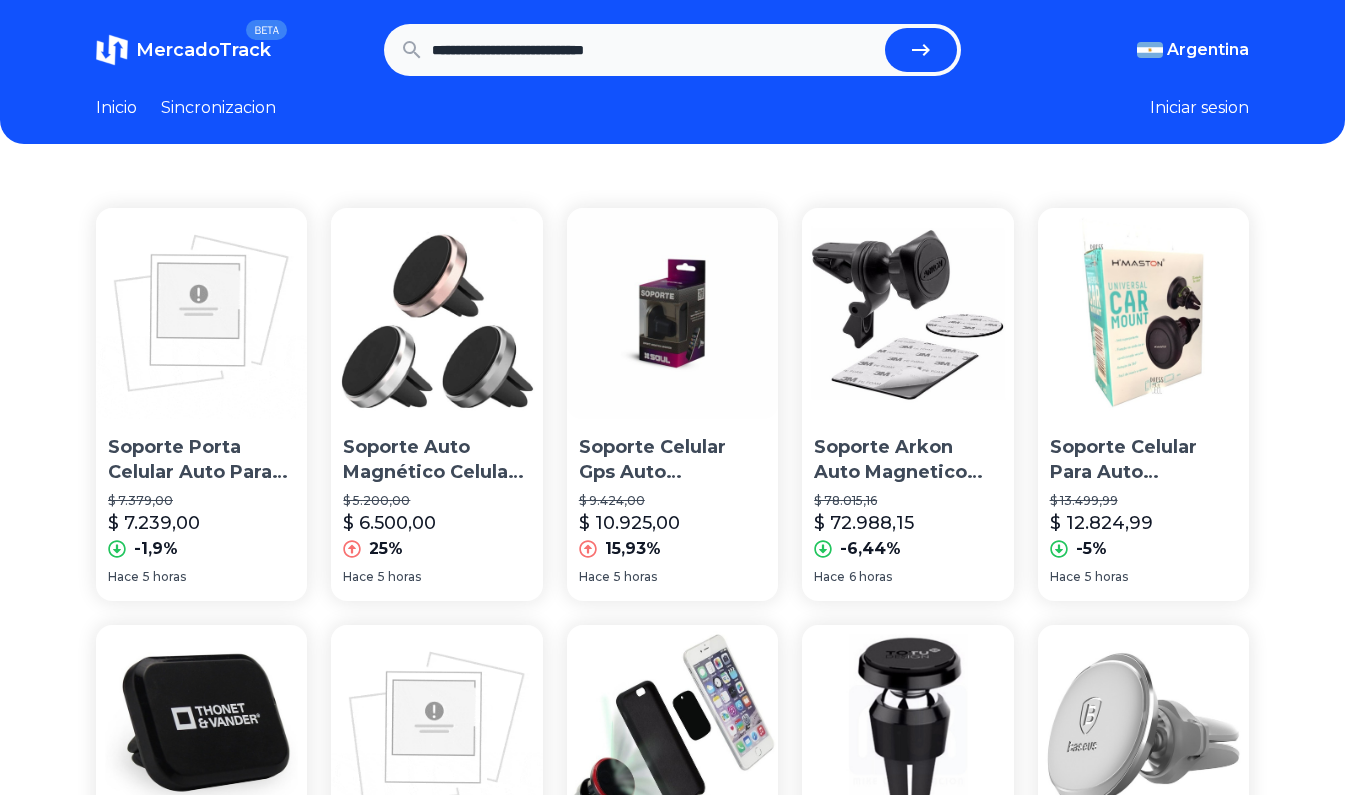 type on "**********" 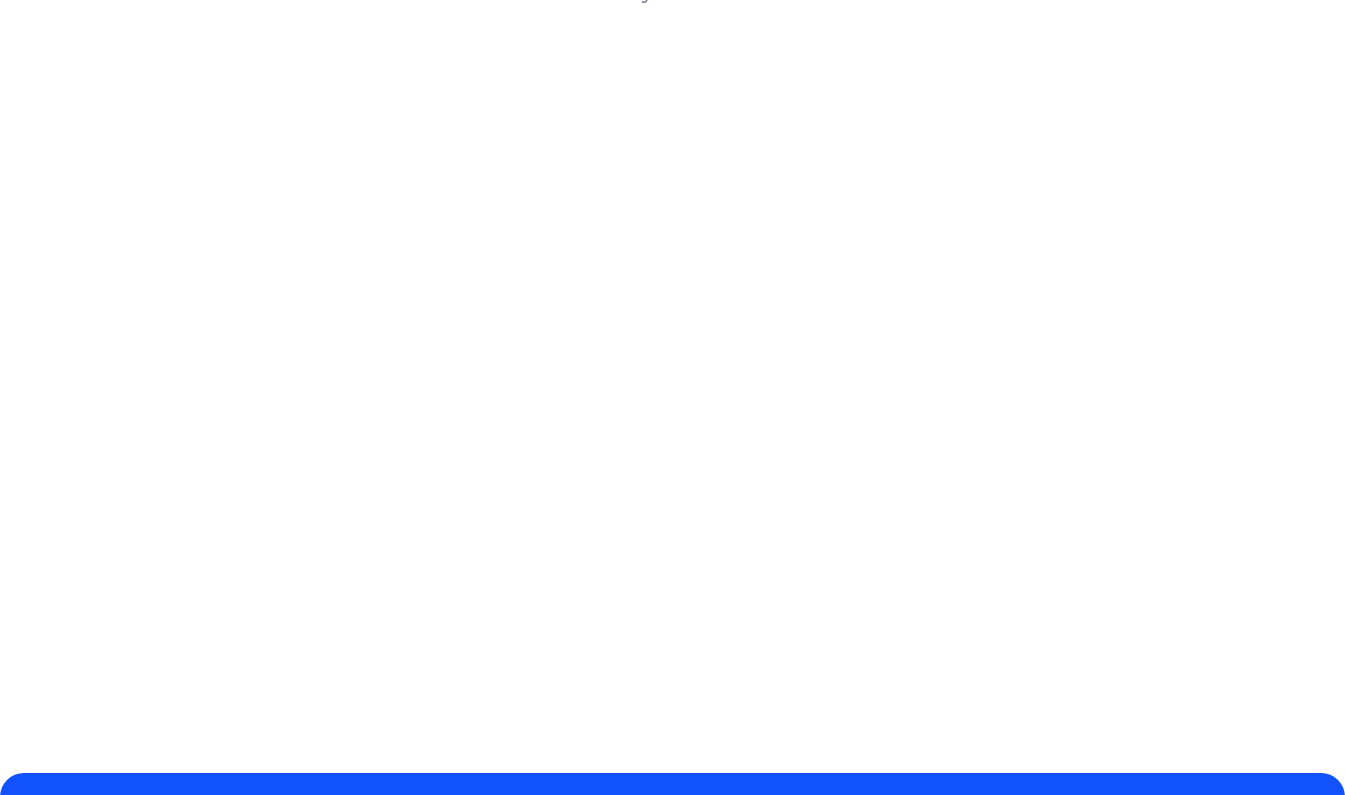 scroll, scrollTop: 0, scrollLeft: 0, axis: both 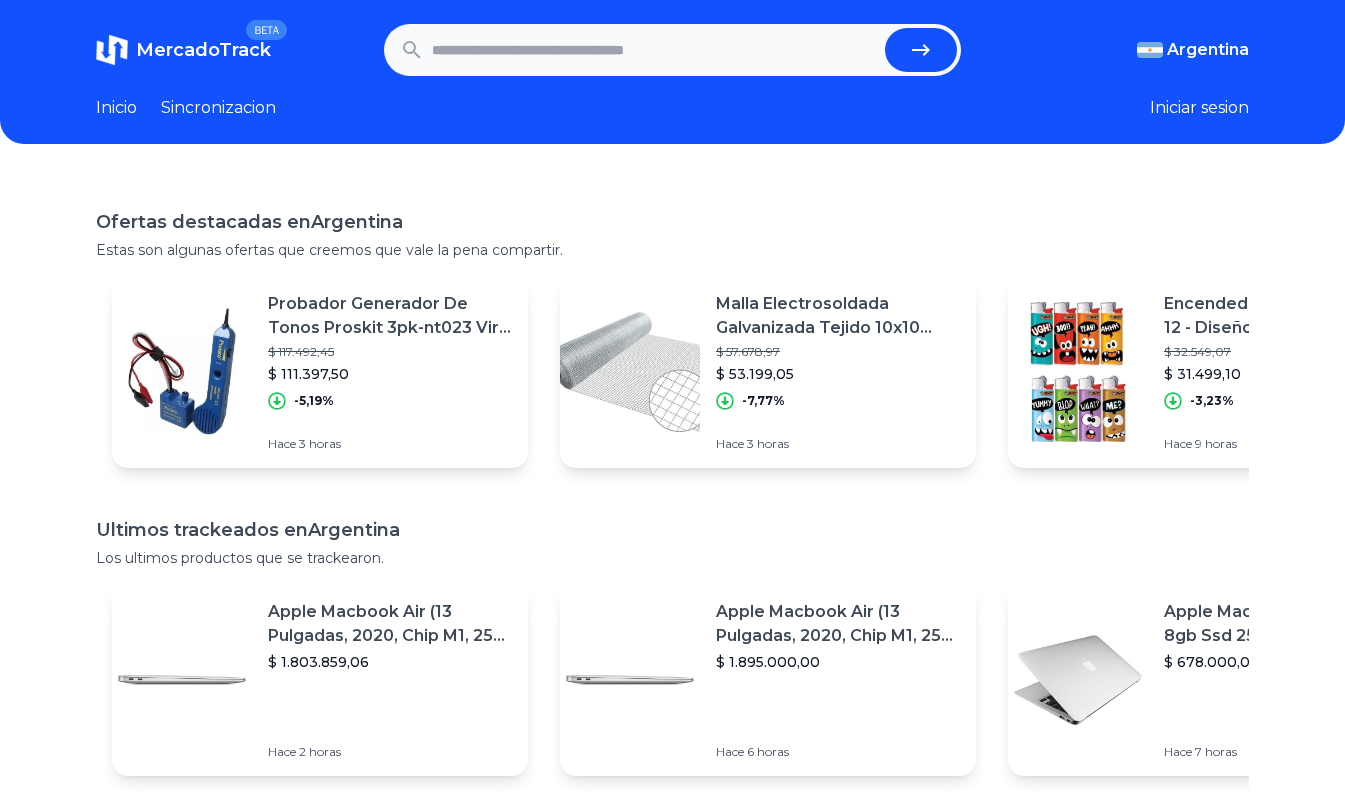 paste on "**********" 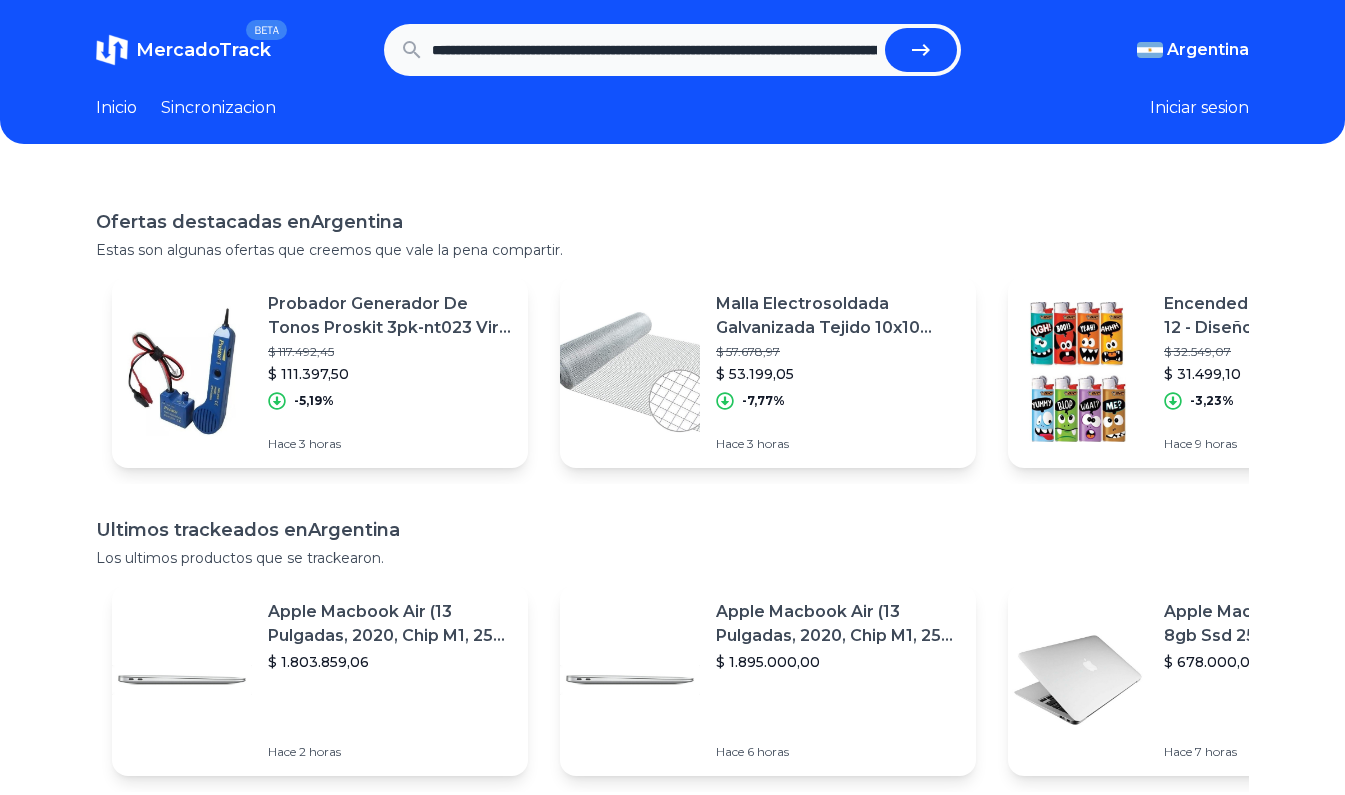 scroll, scrollTop: 0, scrollLeft: 3277, axis: horizontal 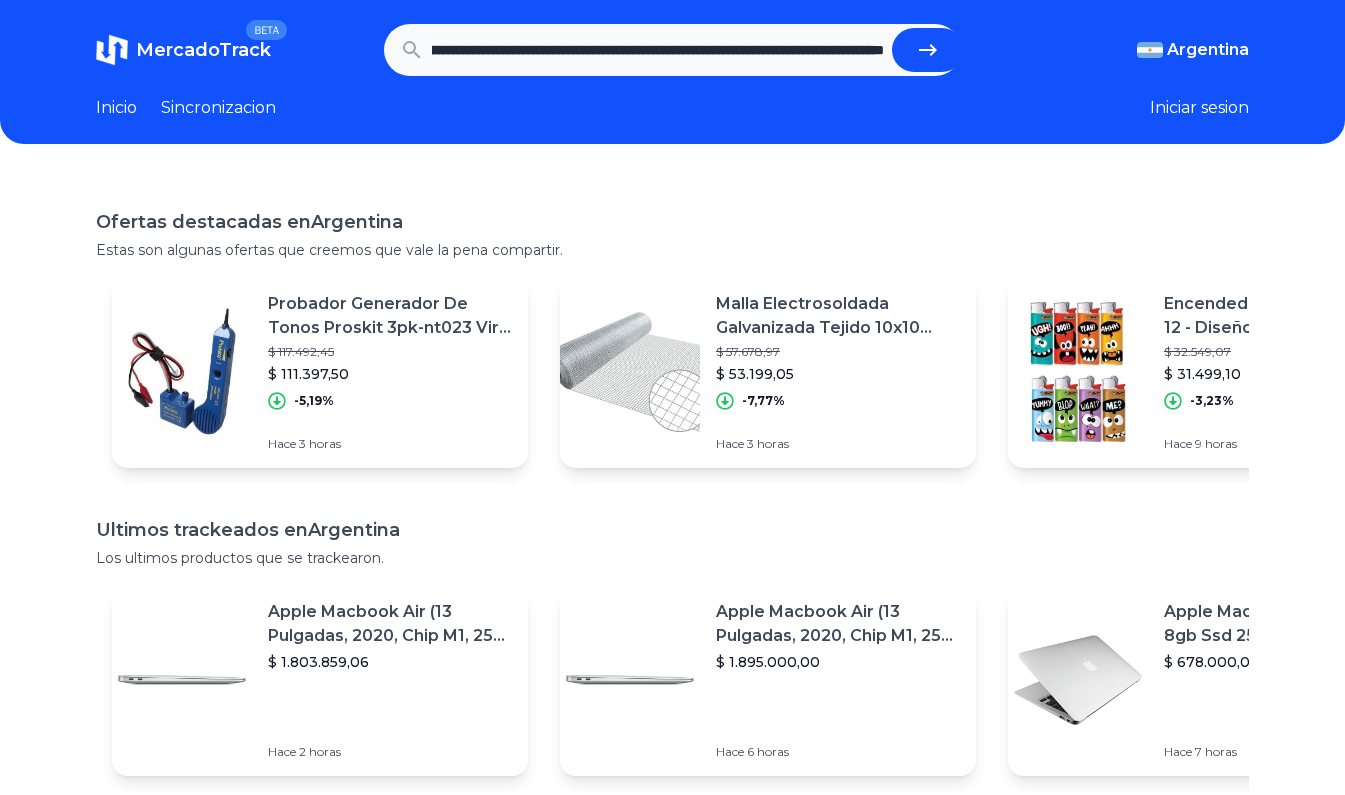 click 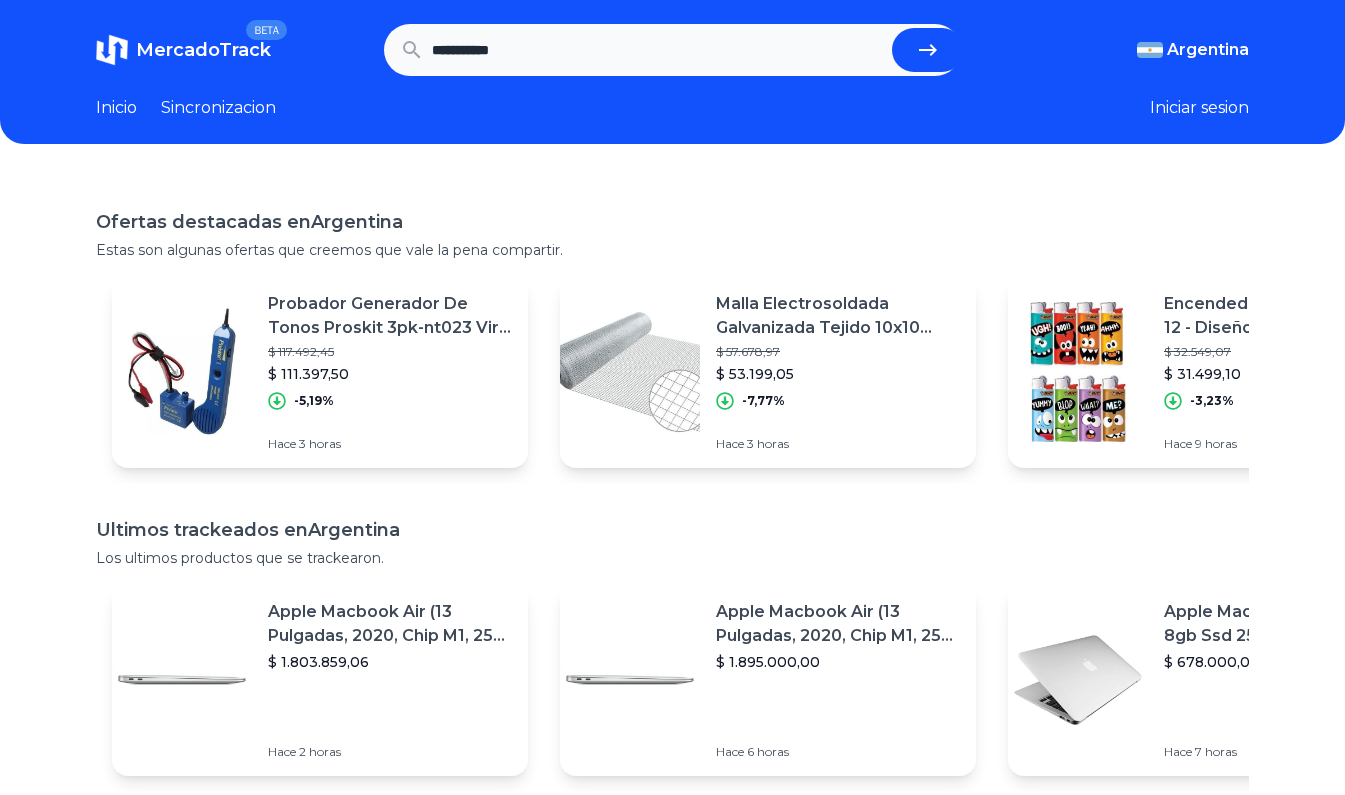 scroll, scrollTop: 0, scrollLeft: 0, axis: both 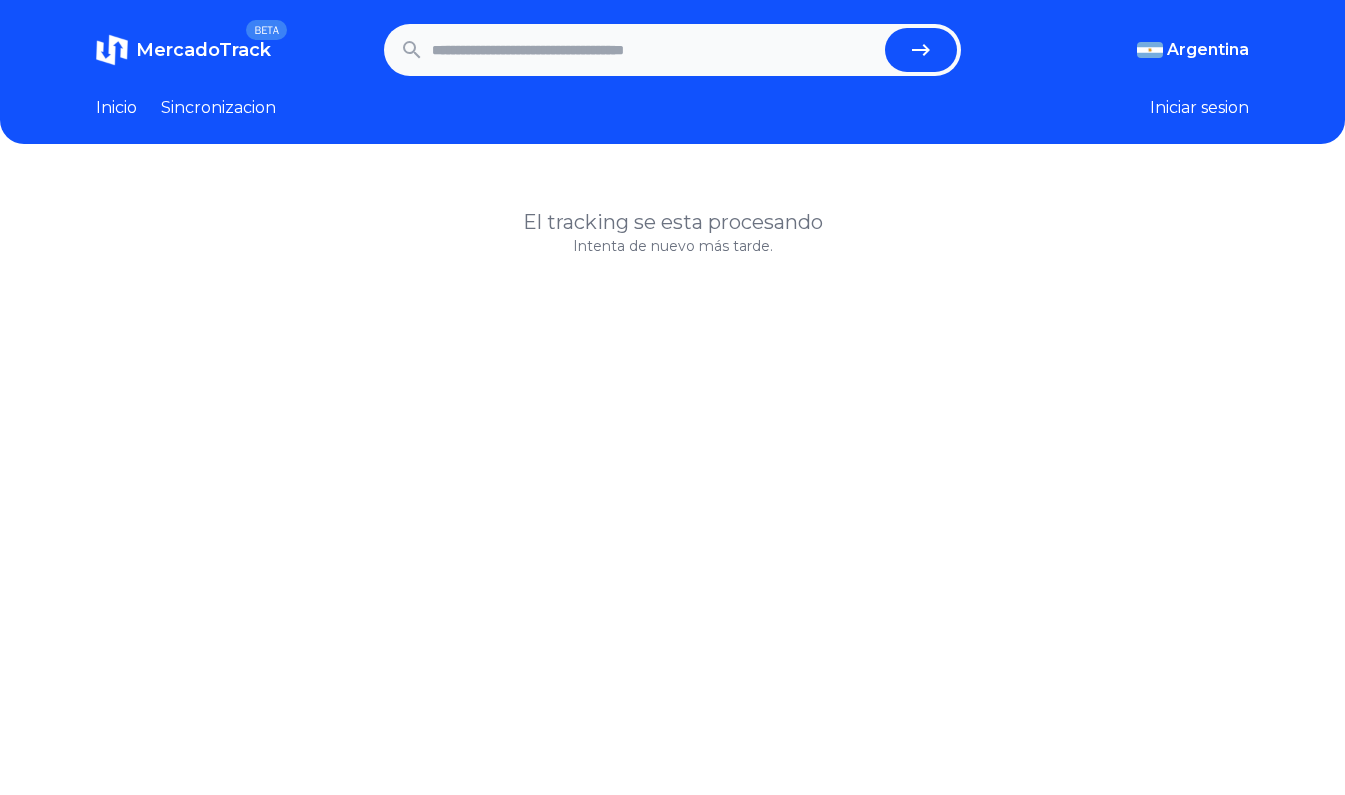 click at bounding box center (654, 50) 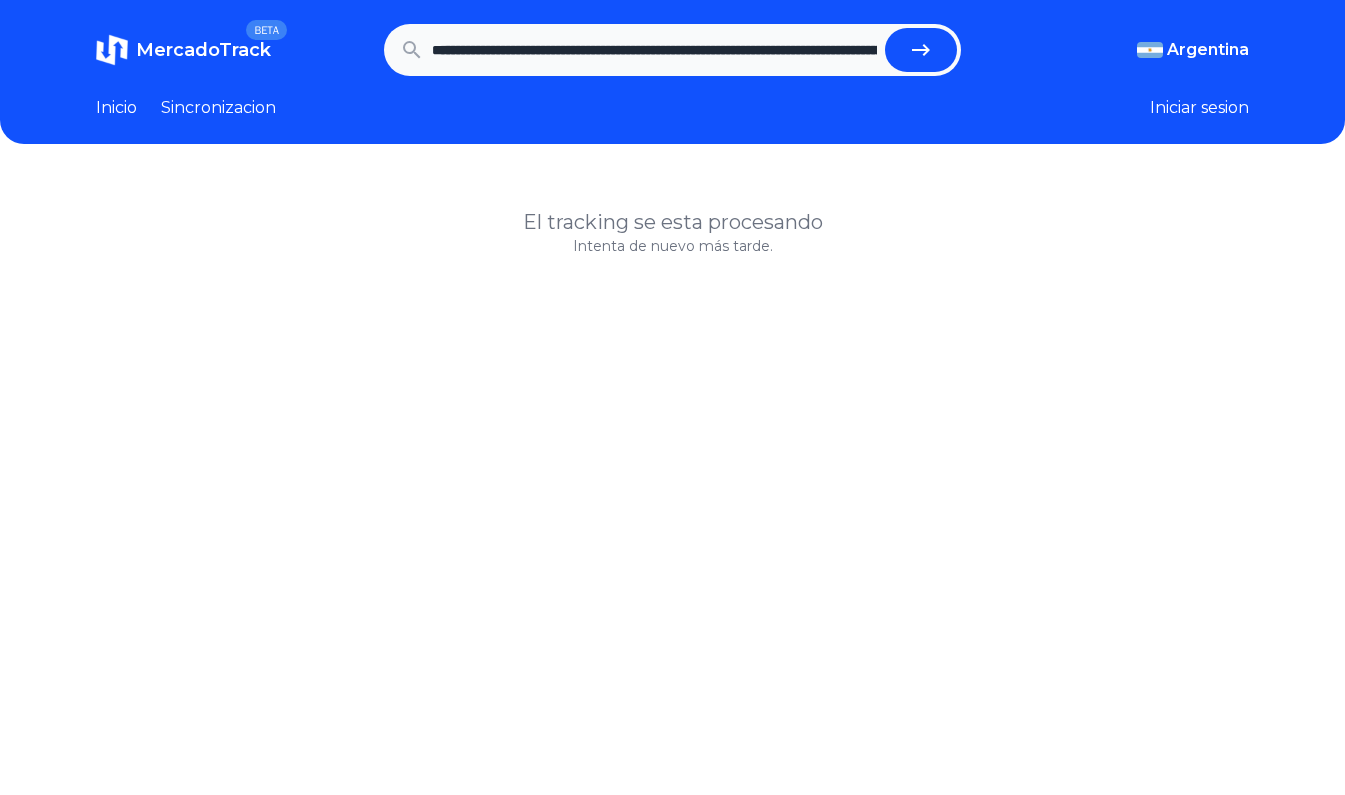scroll, scrollTop: 0, scrollLeft: 3277, axis: horizontal 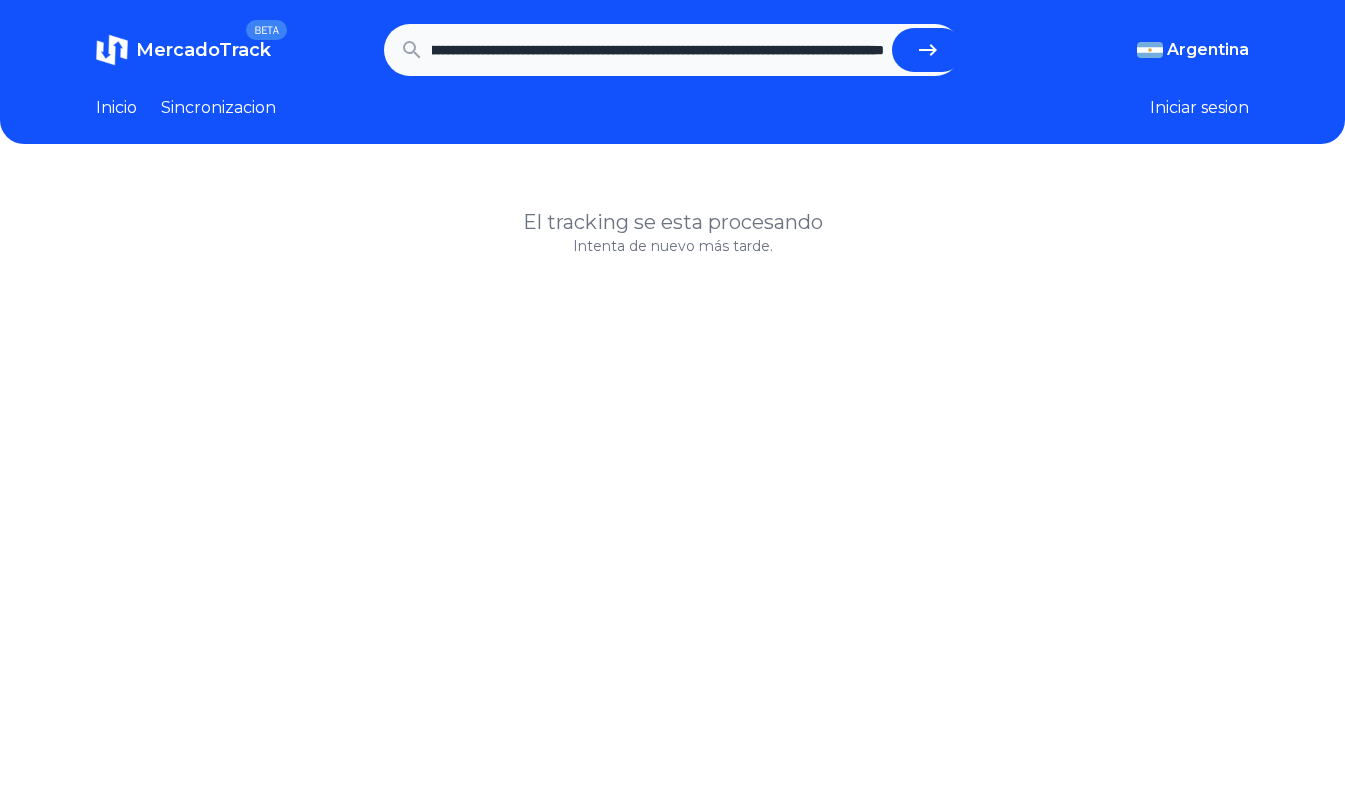 click 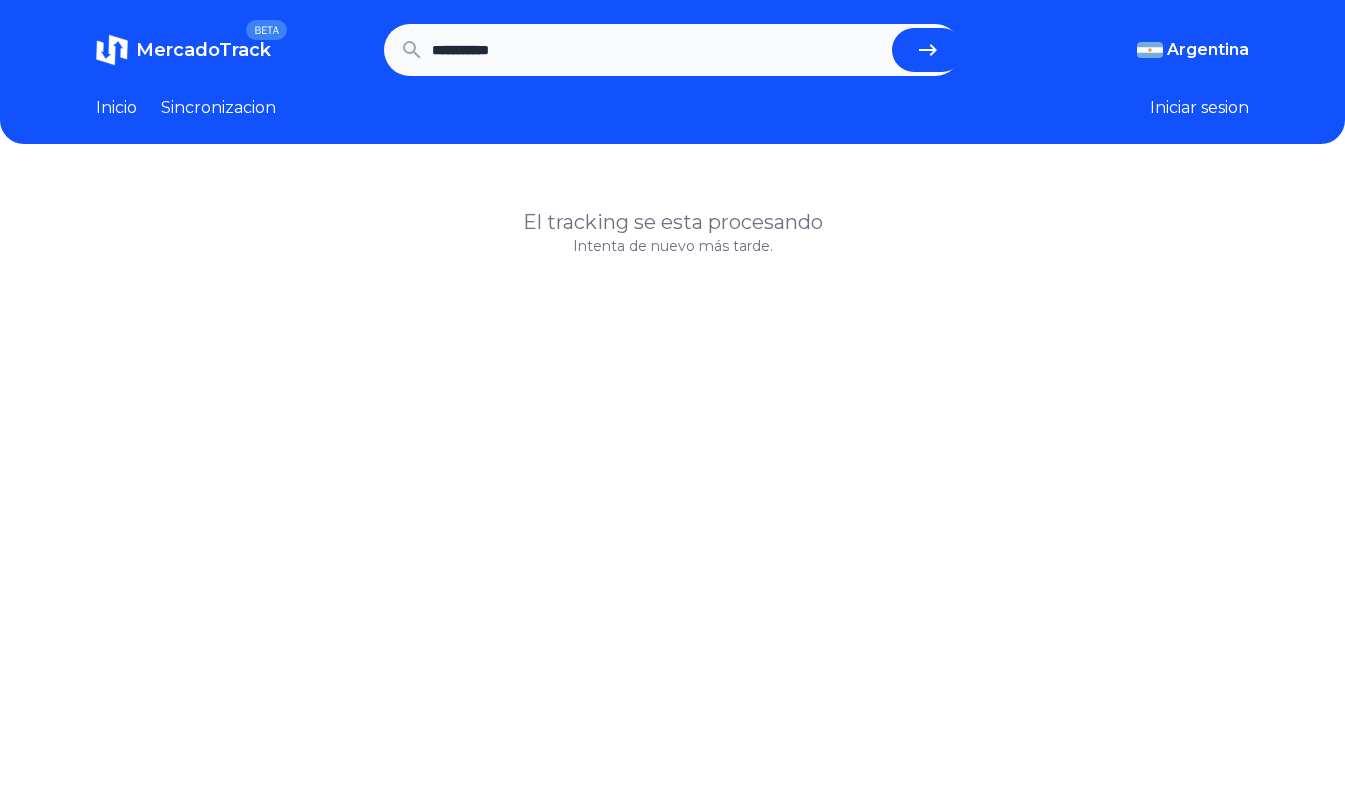 scroll, scrollTop: 0, scrollLeft: 0, axis: both 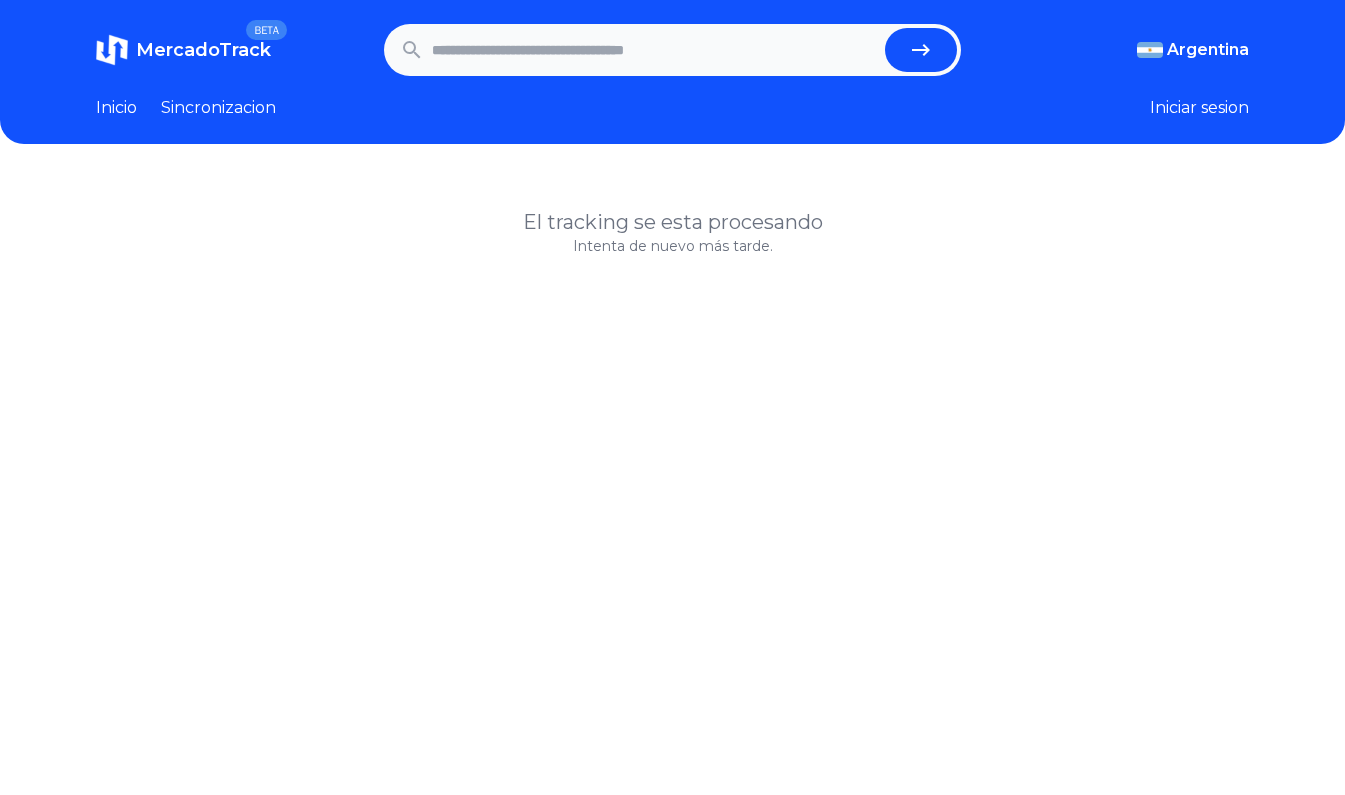 click at bounding box center (654, 50) 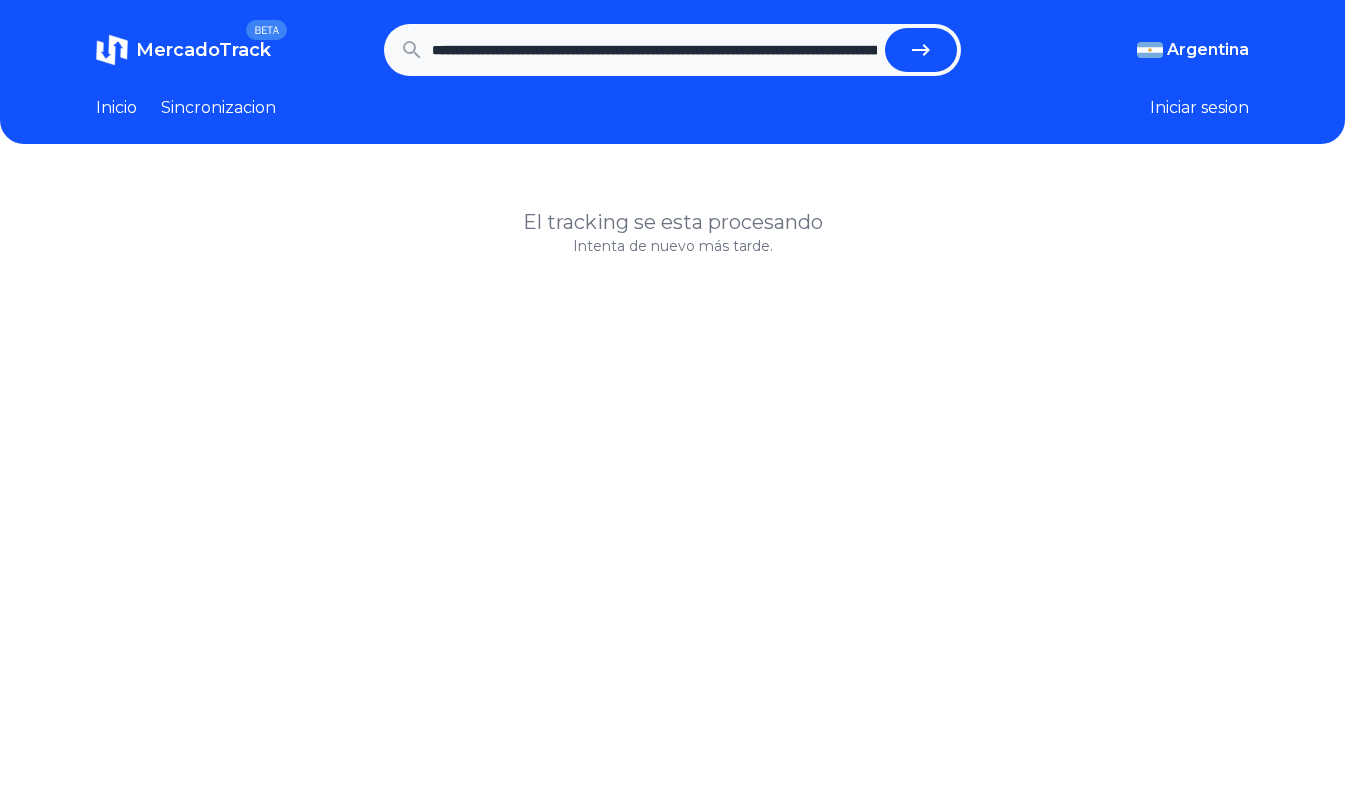 scroll, scrollTop: 0, scrollLeft: 1841, axis: horizontal 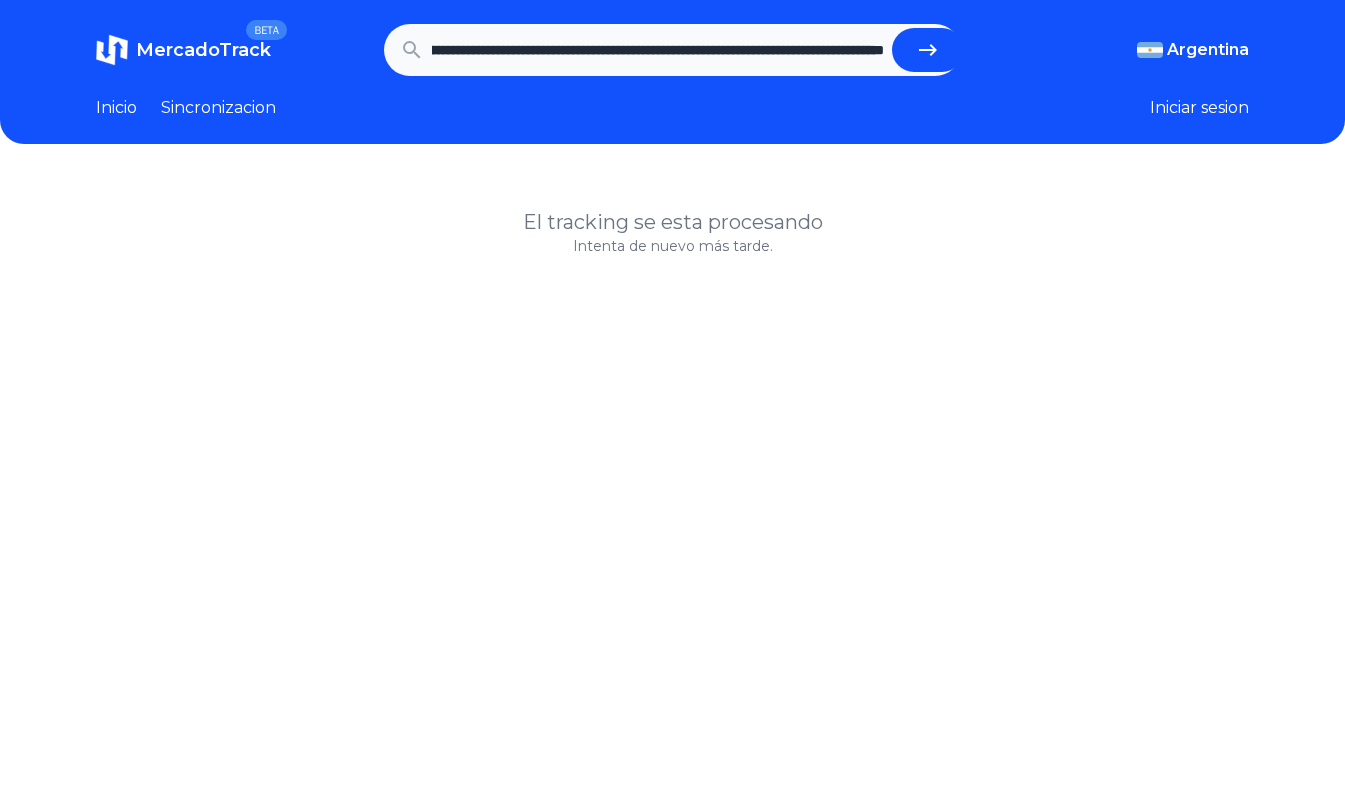 click 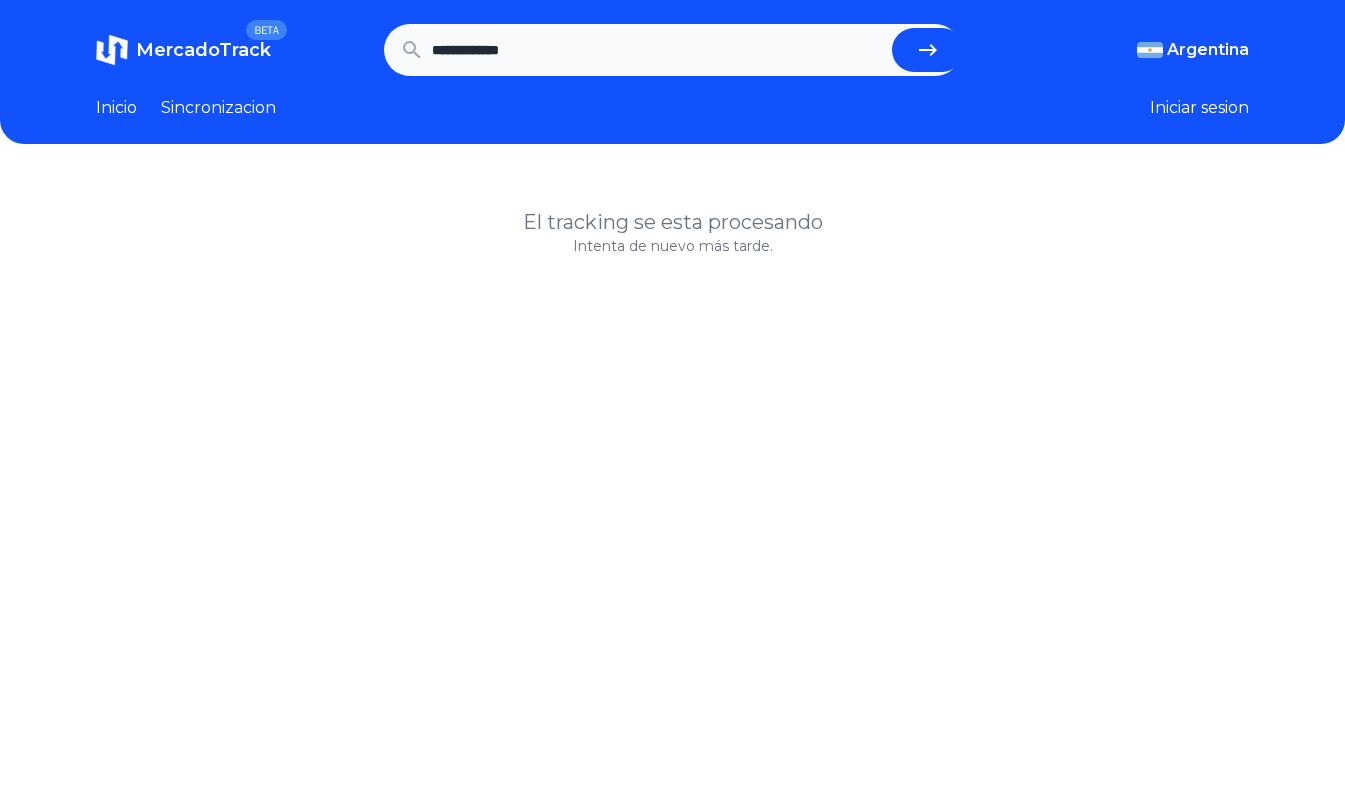 scroll, scrollTop: 0, scrollLeft: 0, axis: both 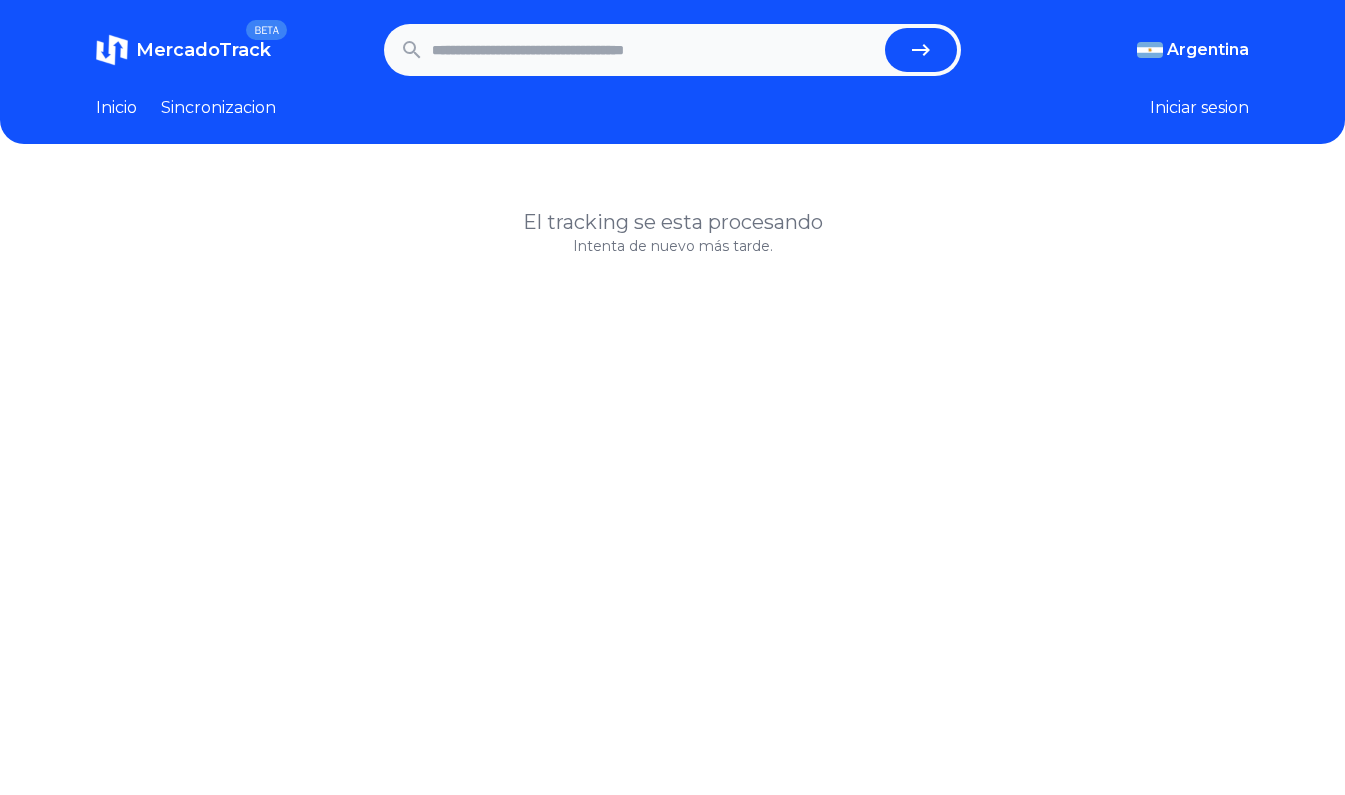 click on "Inicio" at bounding box center (116, 108) 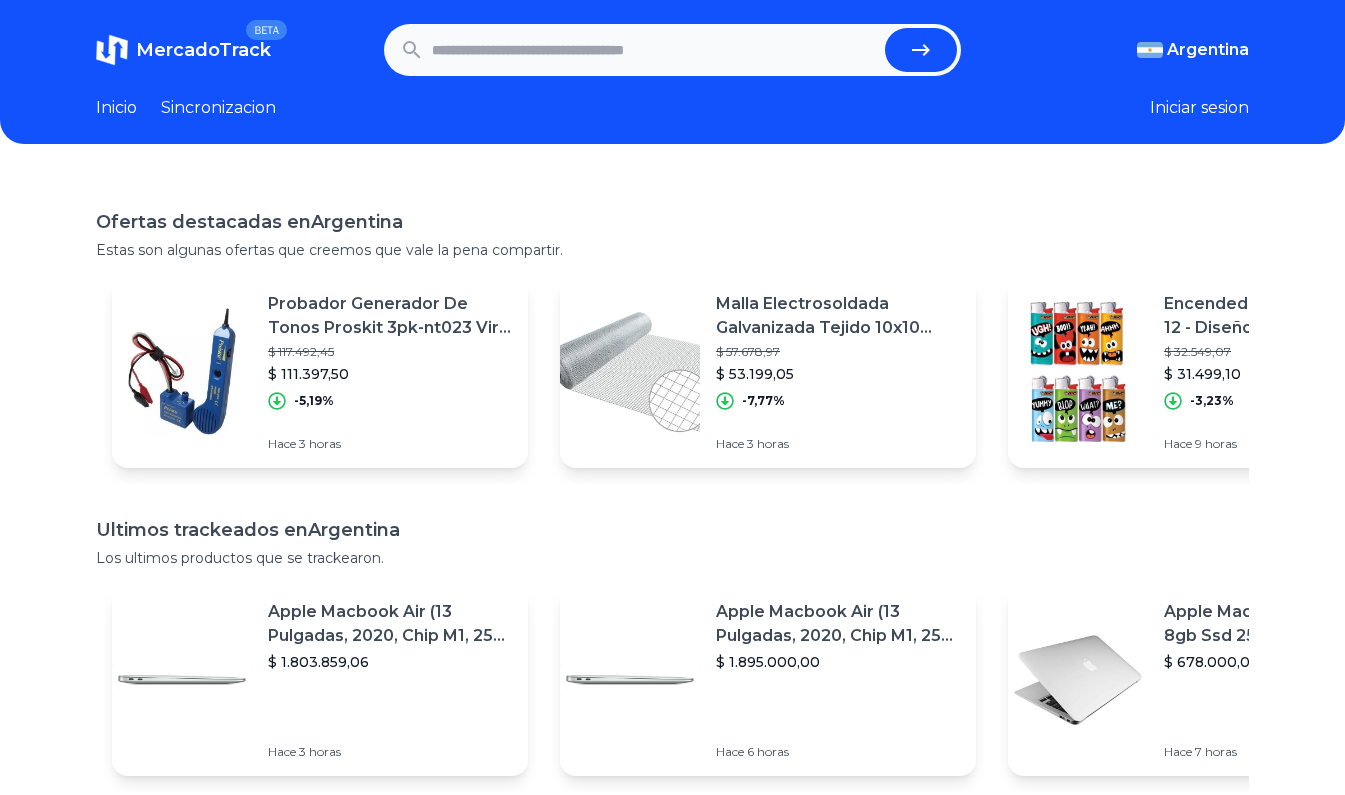 click at bounding box center [654, 50] 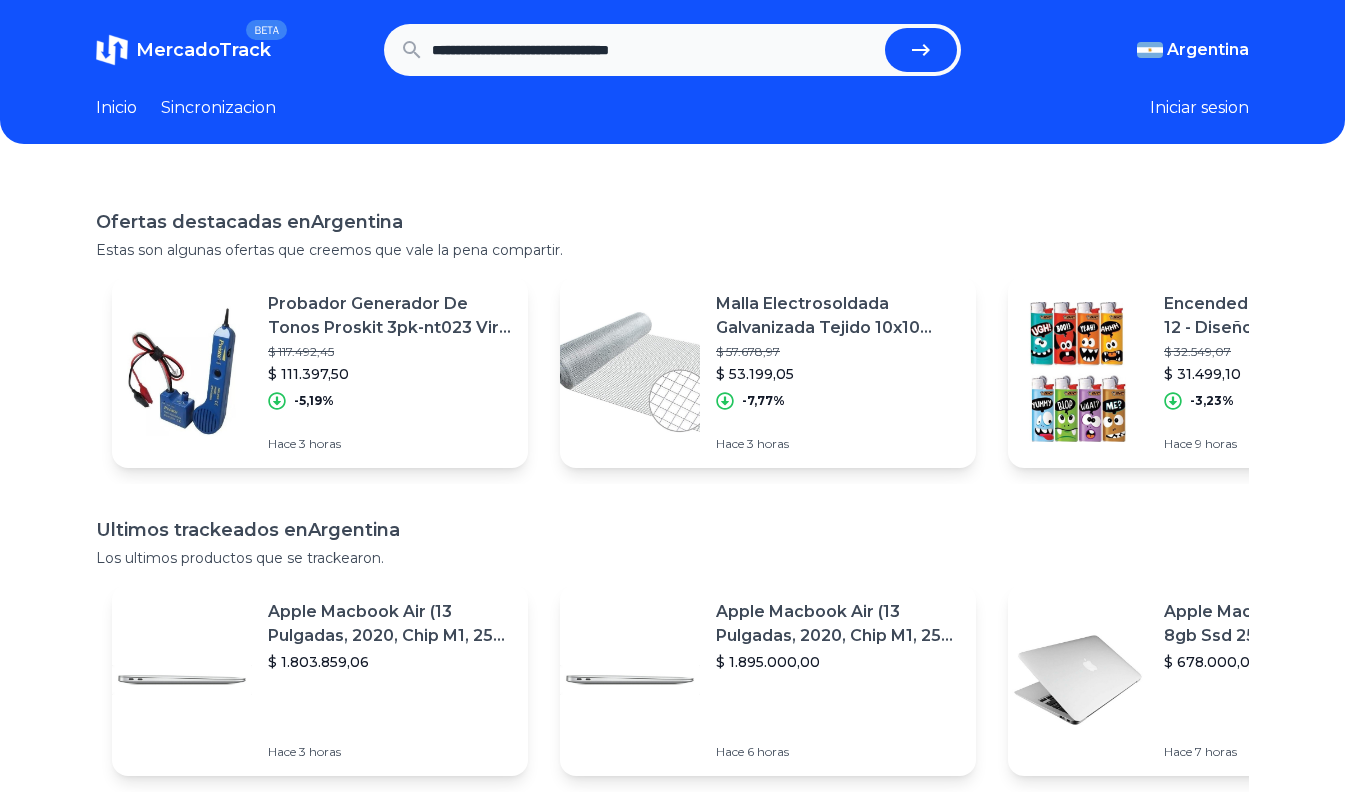 click on "**********" at bounding box center [654, 50] 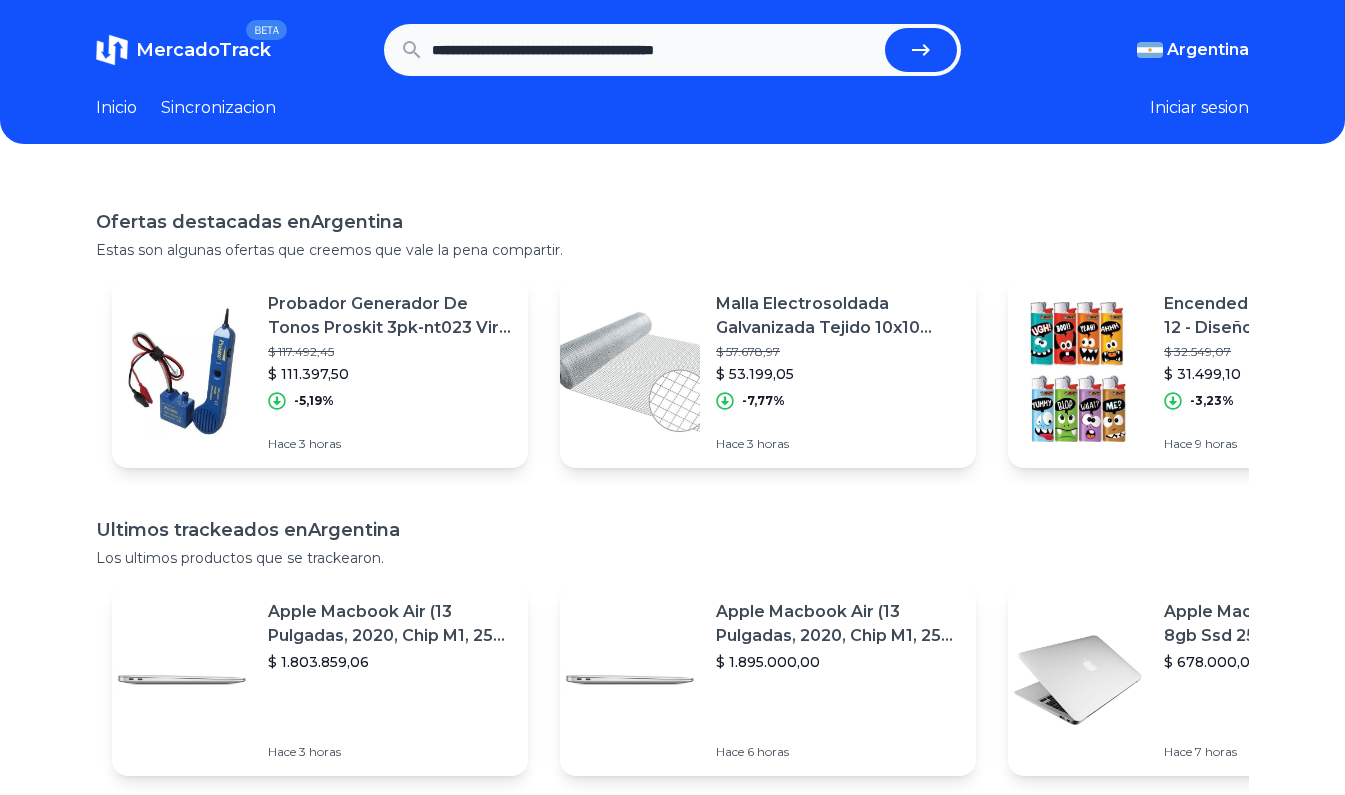 type on "**********" 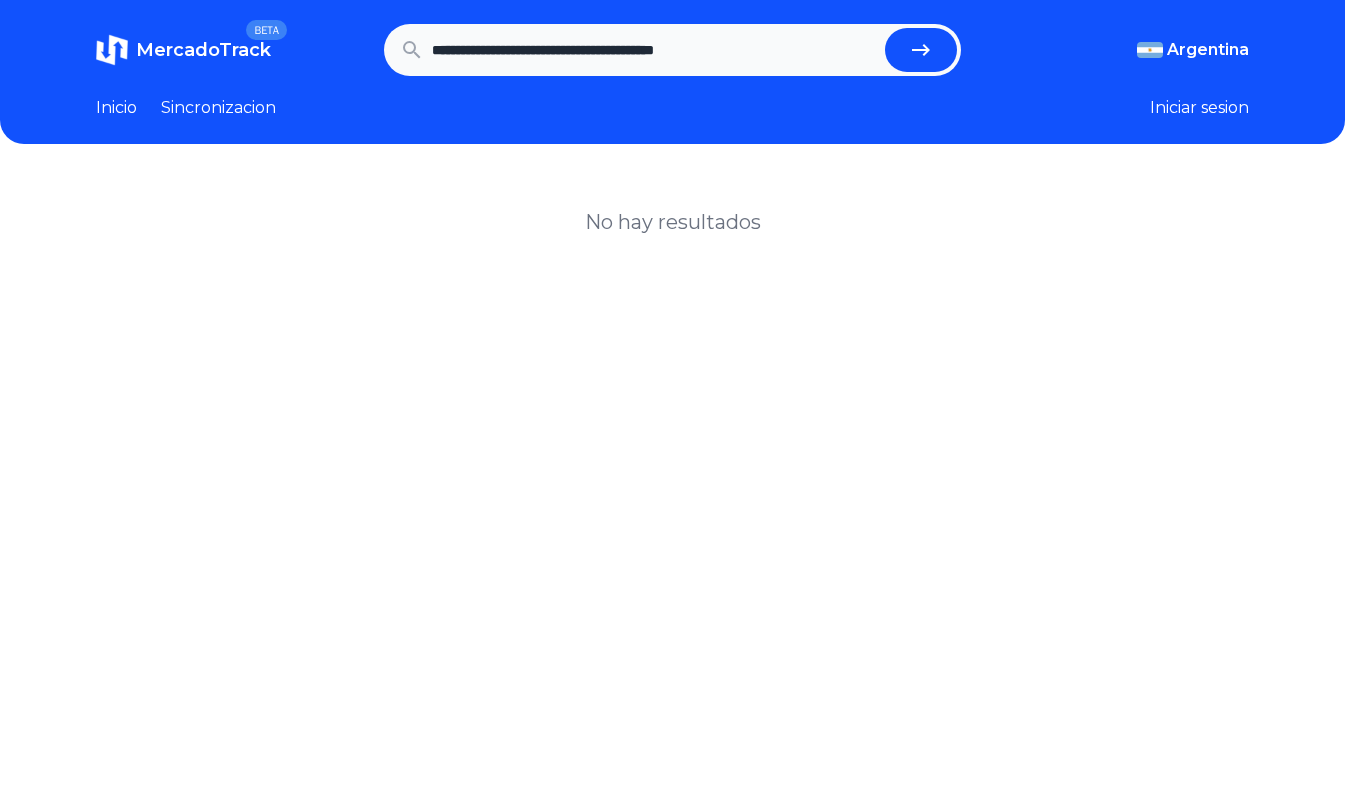 scroll, scrollTop: 0, scrollLeft: 0, axis: both 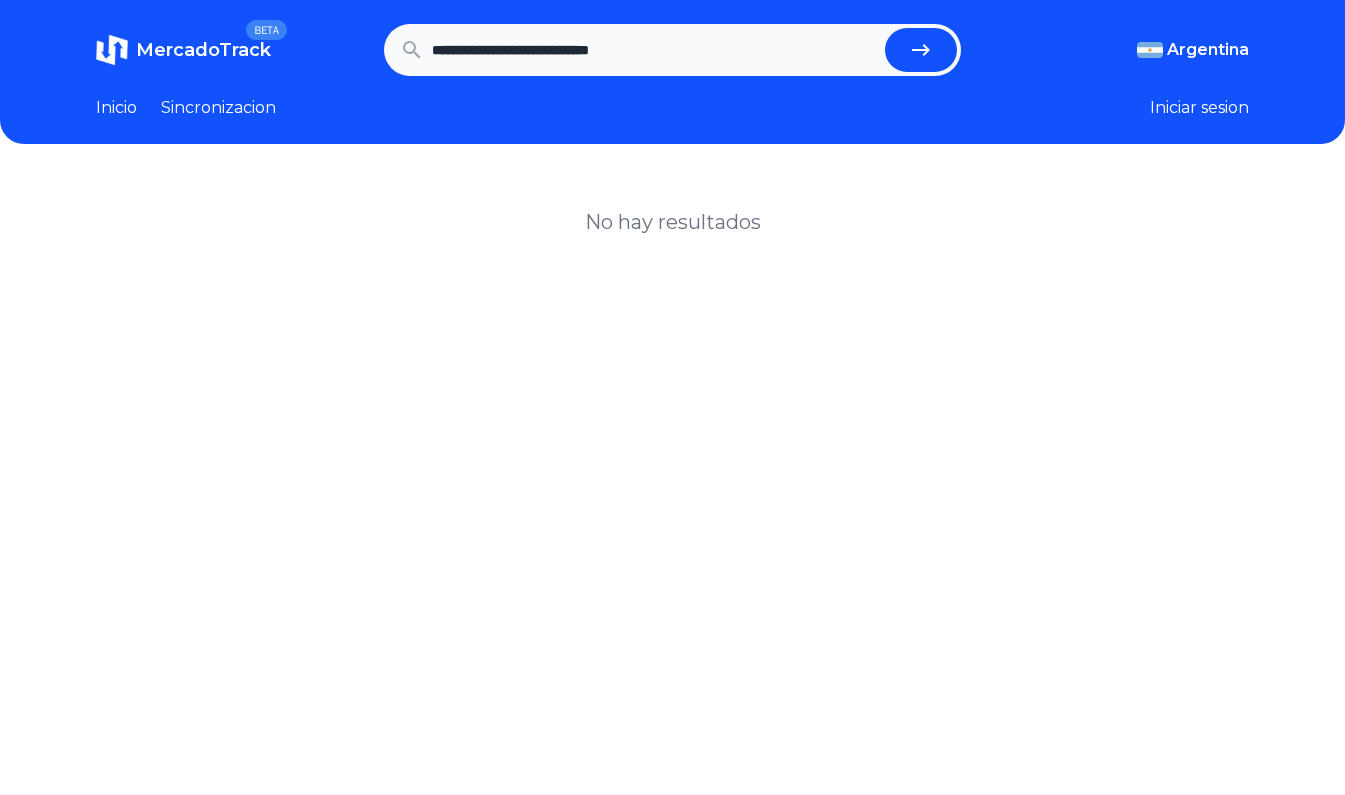 type on "**********" 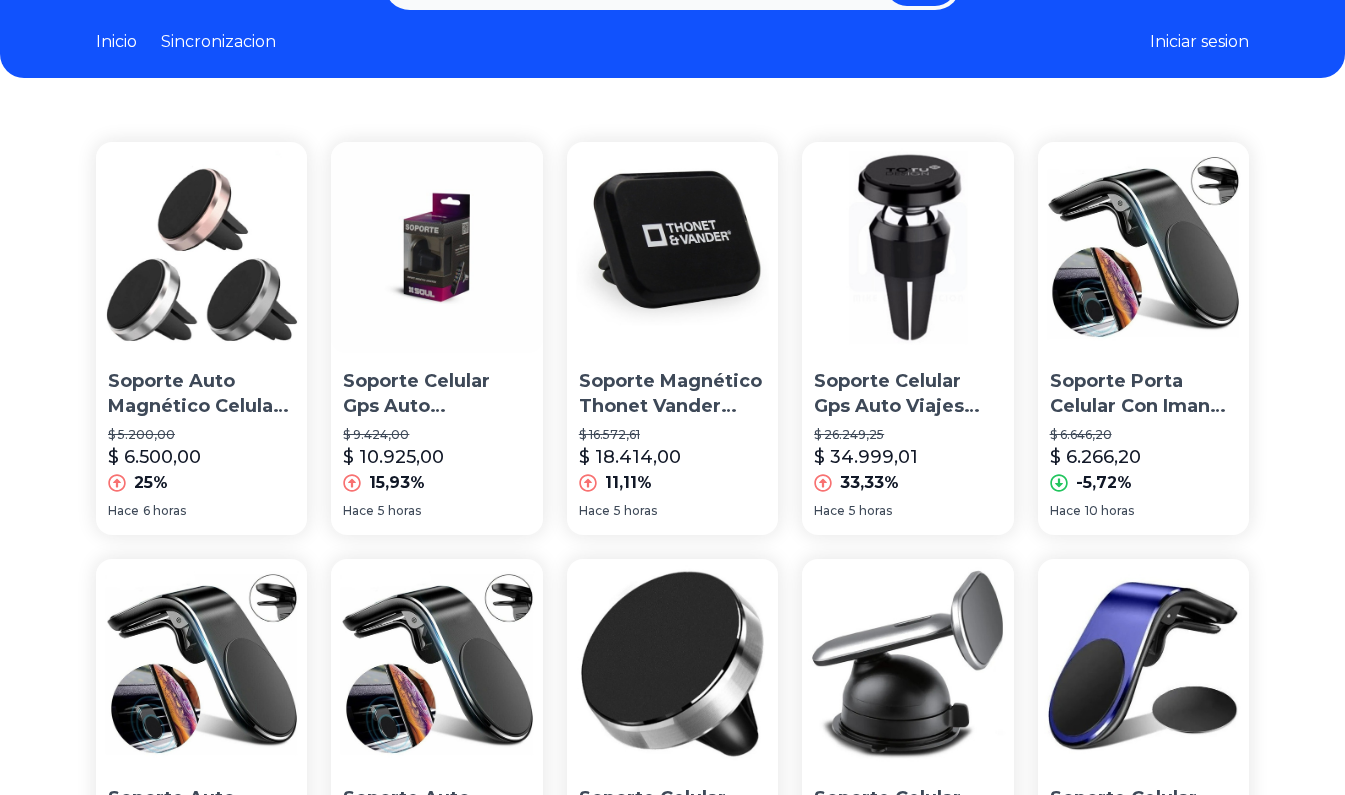 scroll, scrollTop: 0, scrollLeft: 0, axis: both 